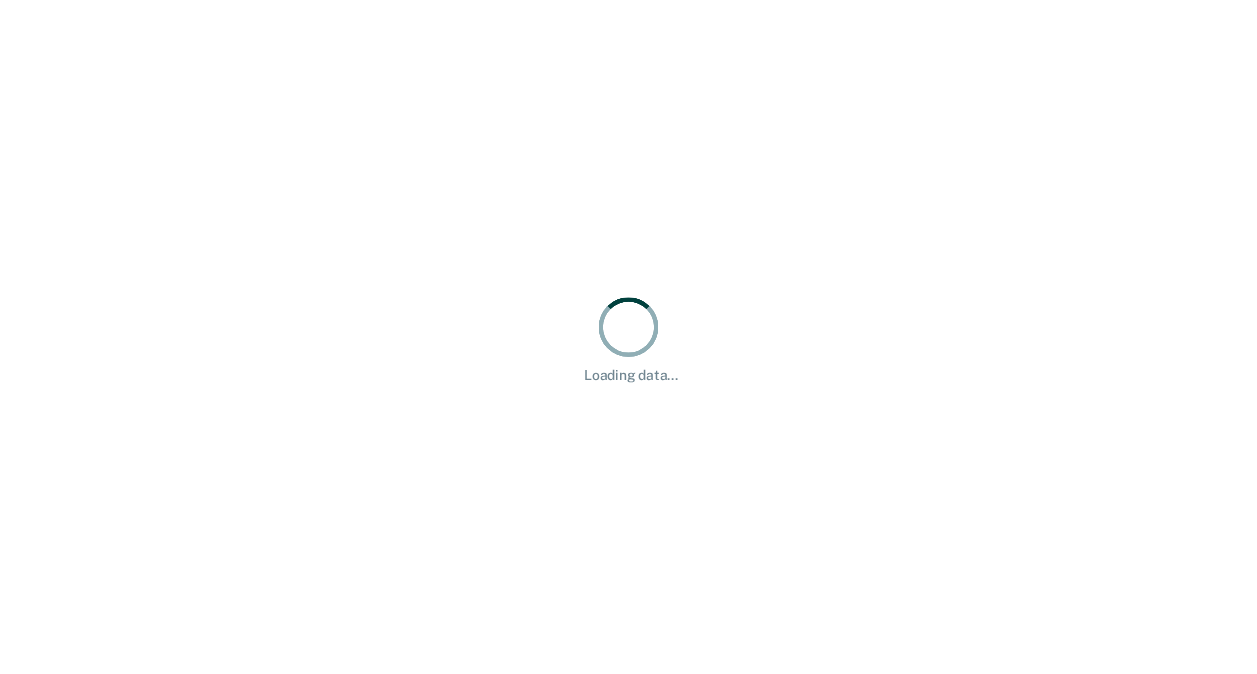 scroll, scrollTop: 0, scrollLeft: 0, axis: both 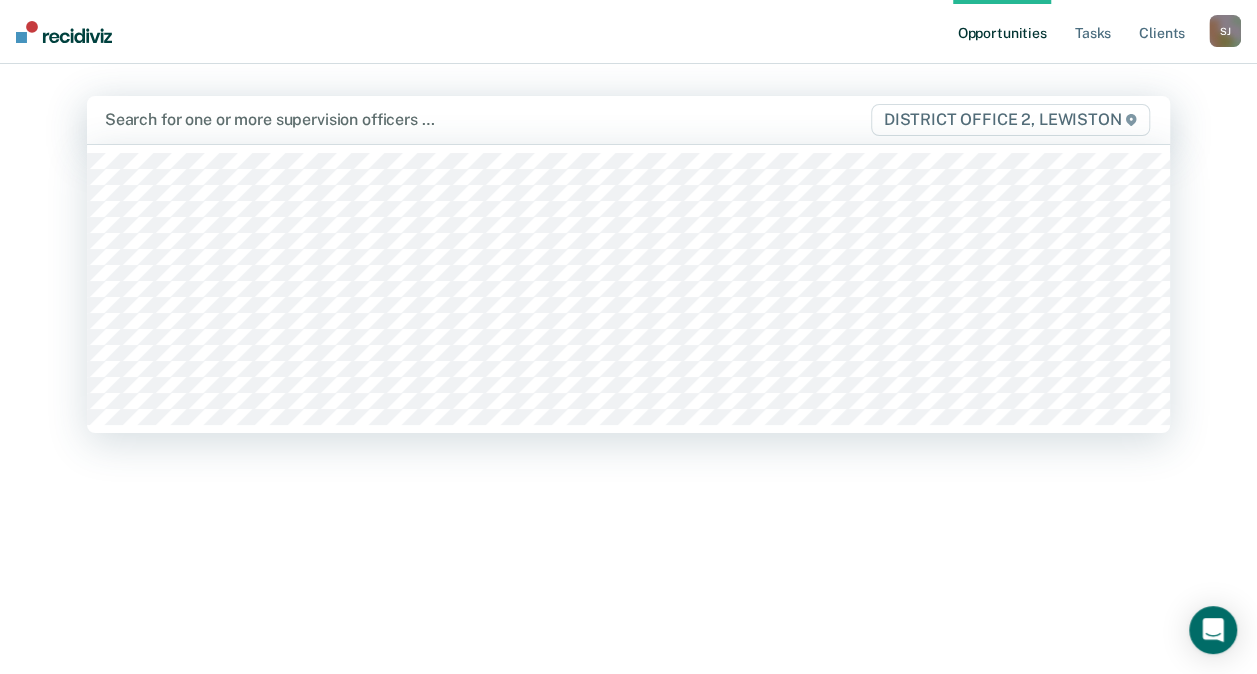 click at bounding box center [471, 119] 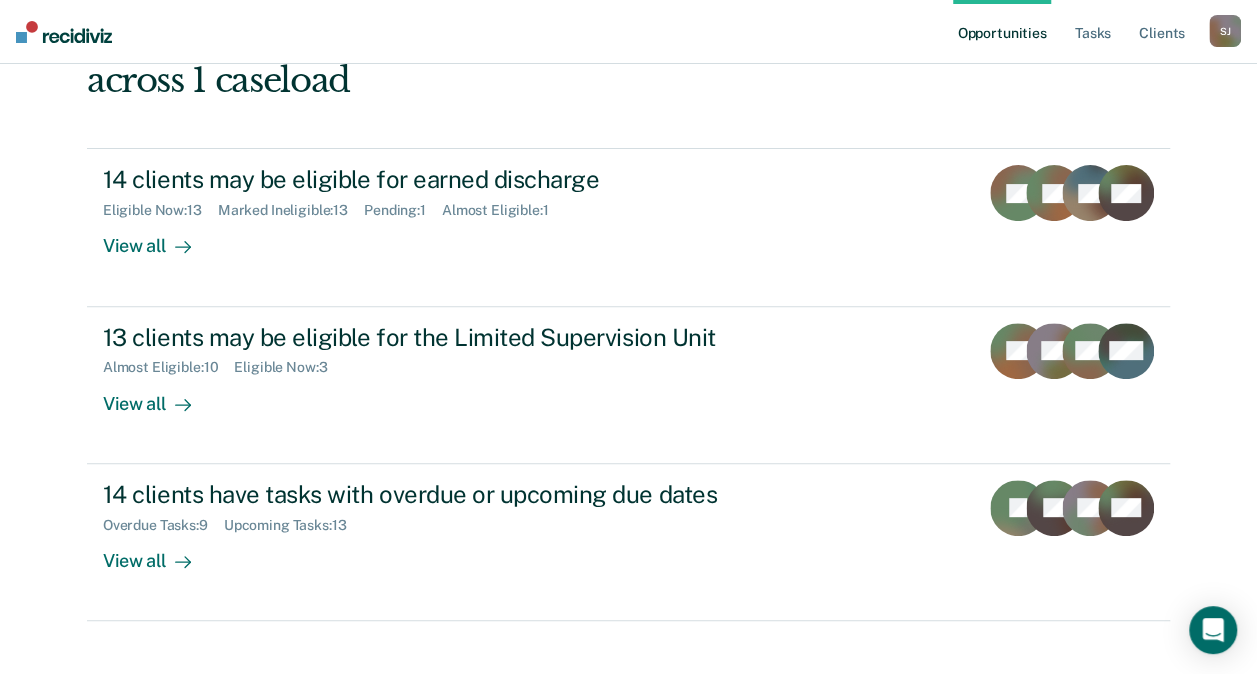 scroll, scrollTop: 200, scrollLeft: 0, axis: vertical 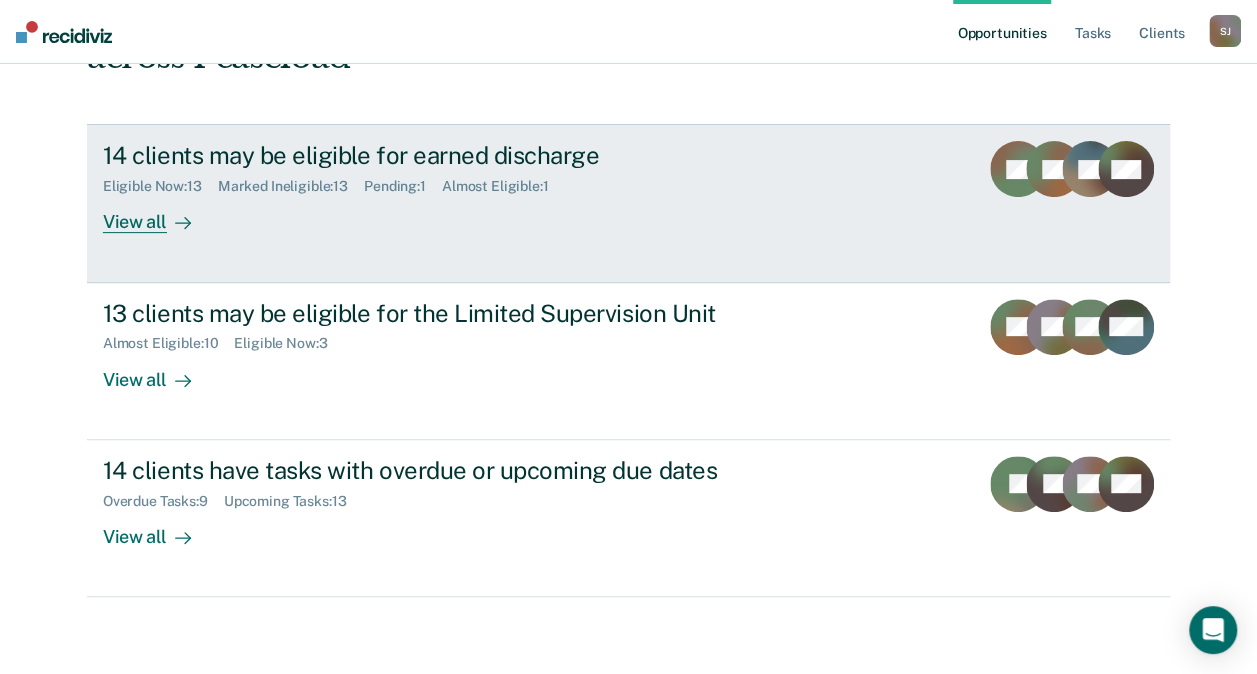 drag, startPoint x: 540, startPoint y: 152, endPoint x: 532, endPoint y: 249, distance: 97.32934 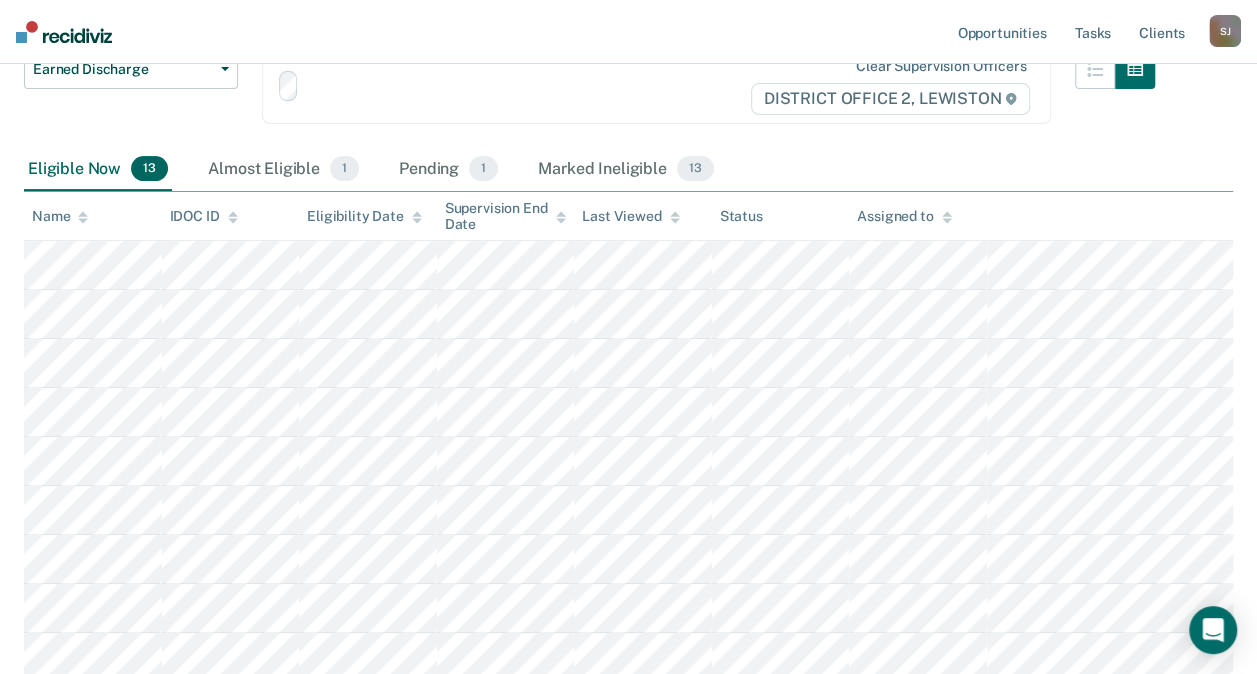 scroll, scrollTop: 0, scrollLeft: 0, axis: both 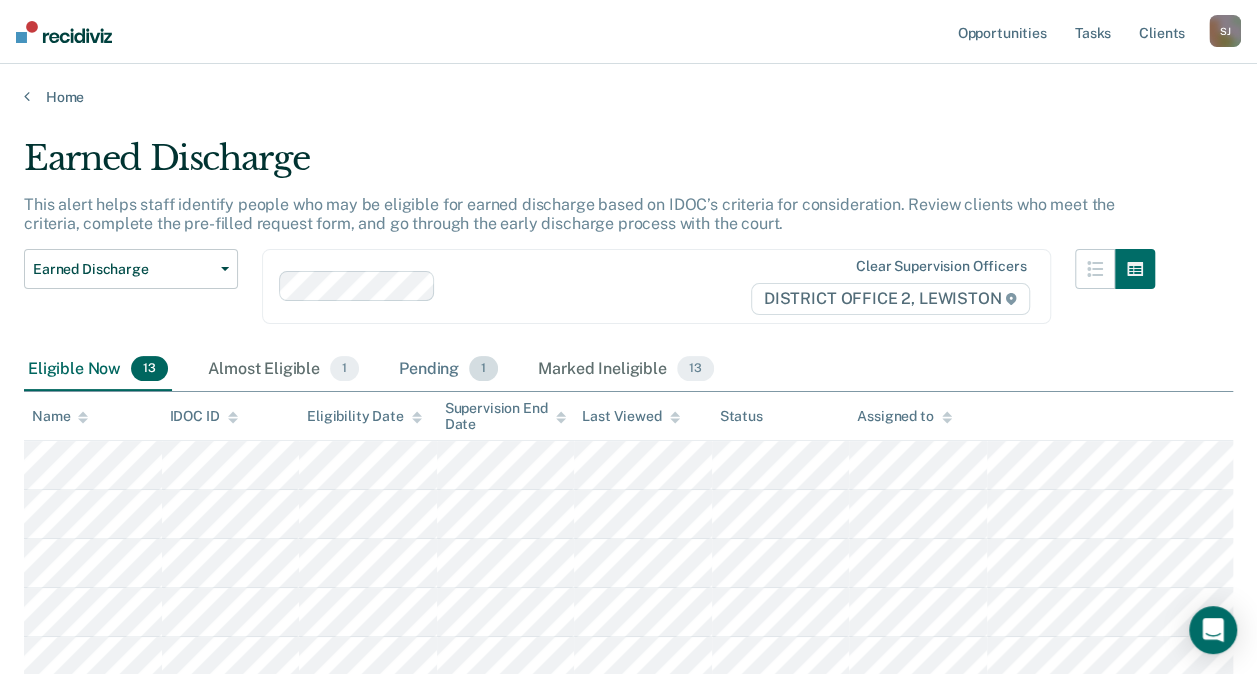click on "Pending 1" at bounding box center (448, 370) 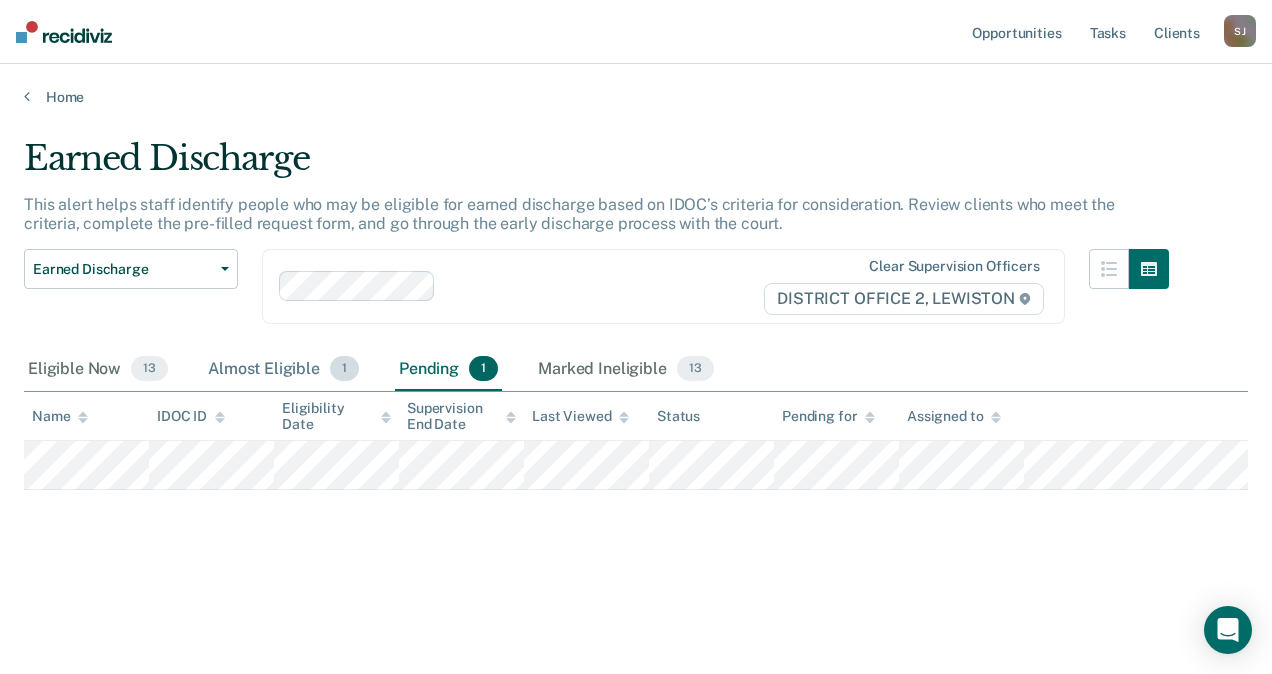 click on "Almost Eligible 1" at bounding box center (283, 370) 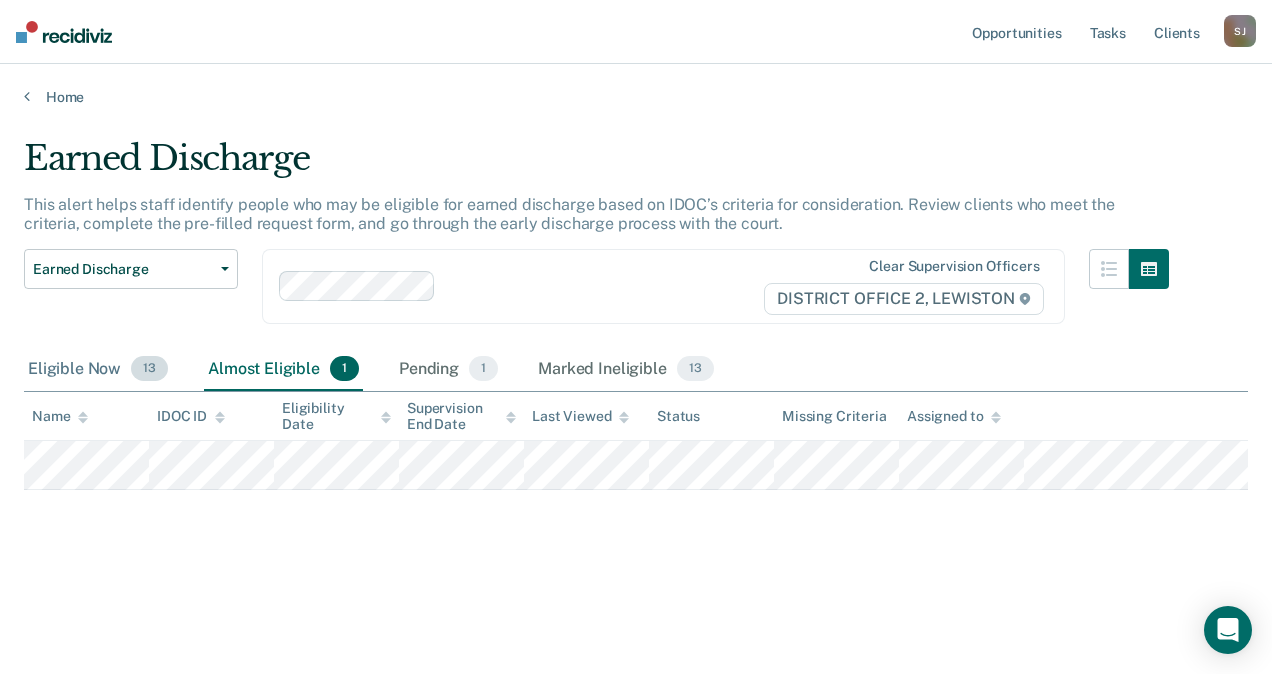click on "Eligible Now 13" at bounding box center (98, 370) 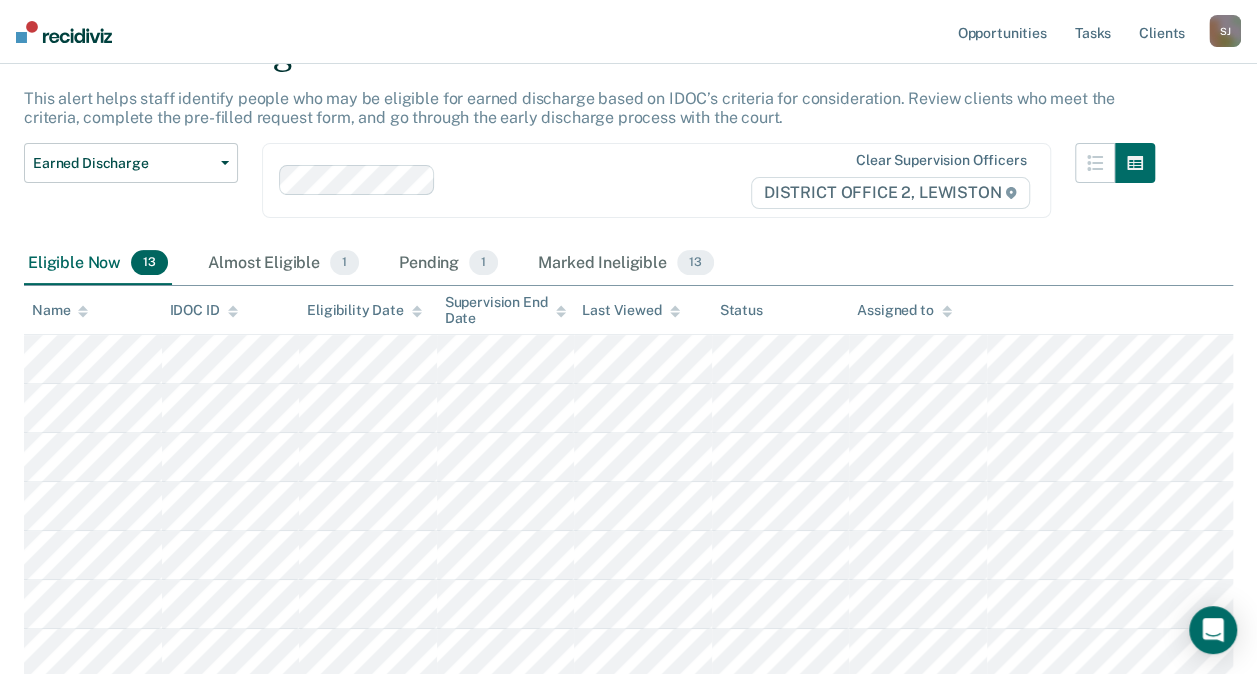 scroll, scrollTop: 101, scrollLeft: 0, axis: vertical 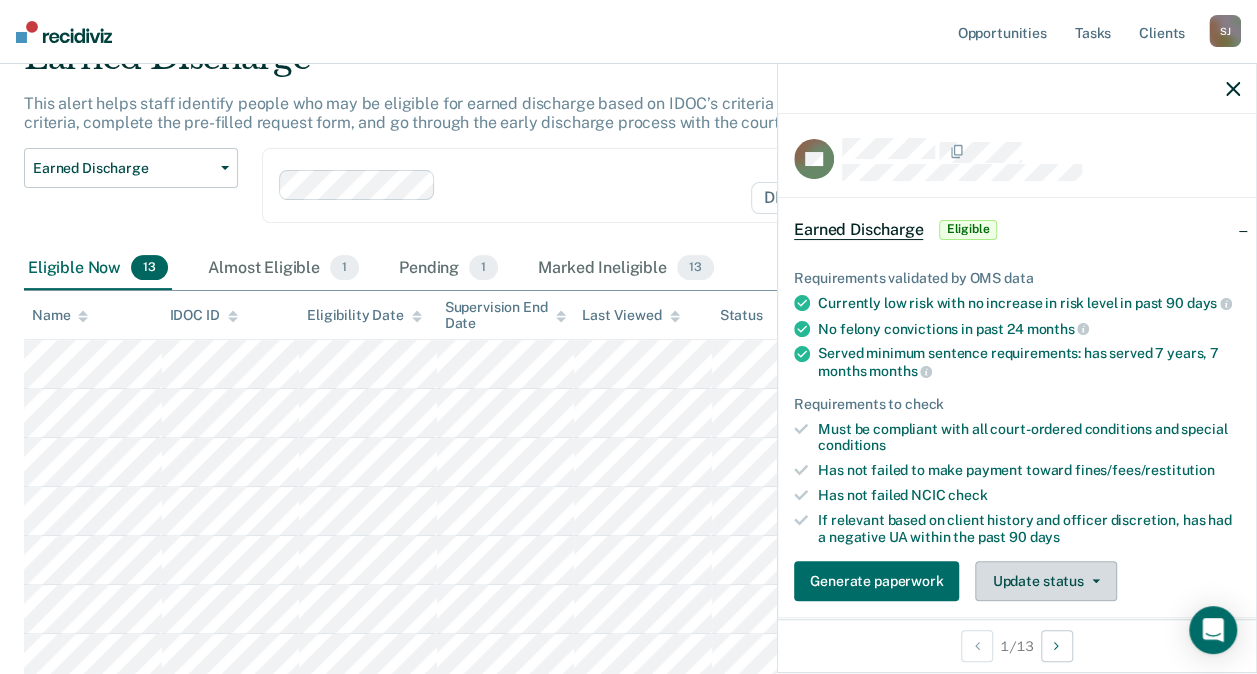 click on "Update status" at bounding box center [1045, 581] 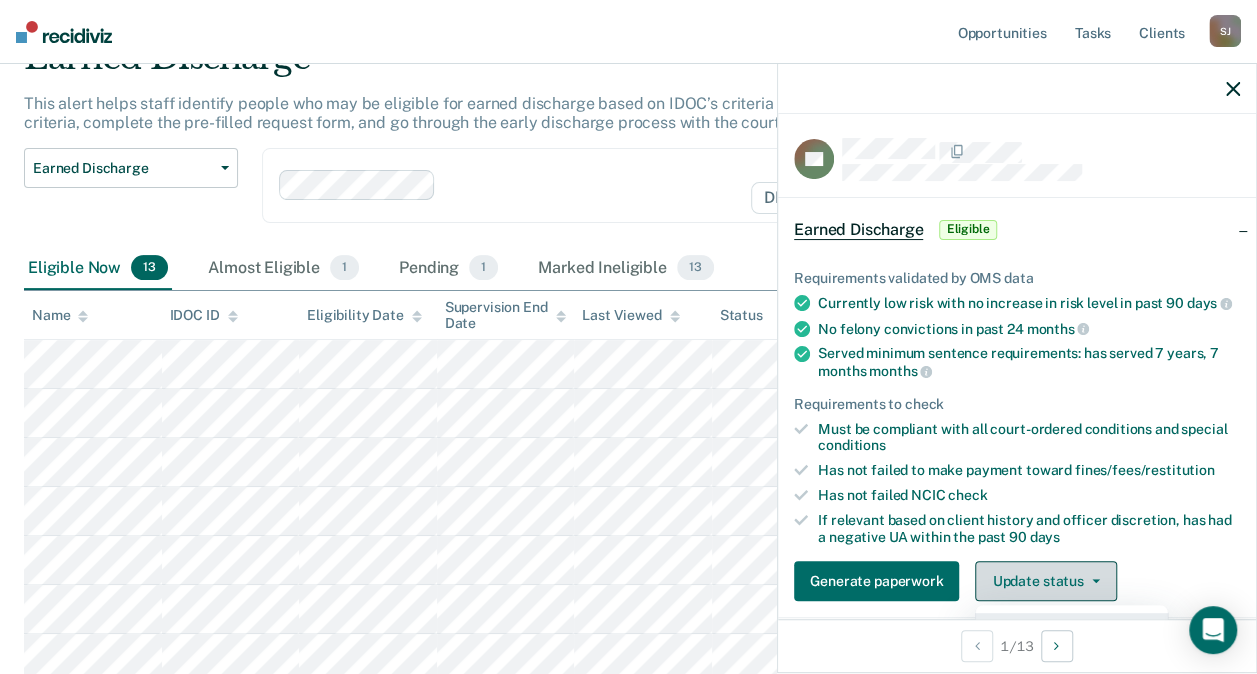 scroll, scrollTop: 274, scrollLeft: 0, axis: vertical 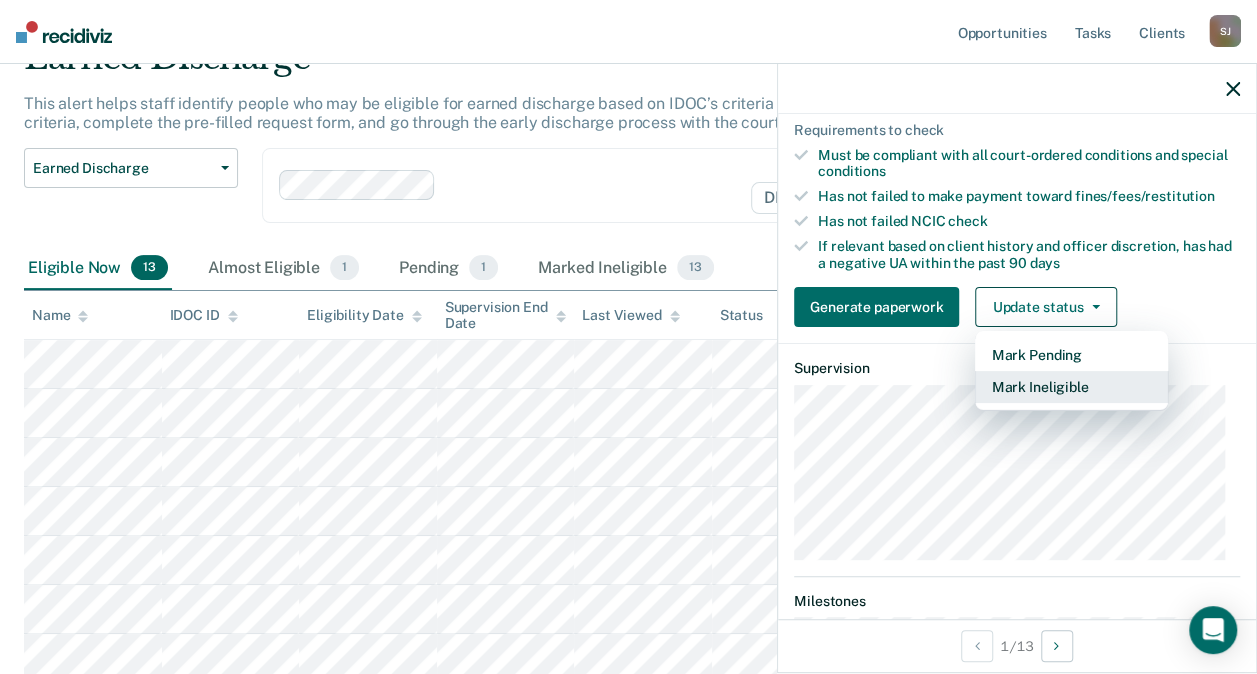 click on "Mark Ineligible" at bounding box center (1071, 387) 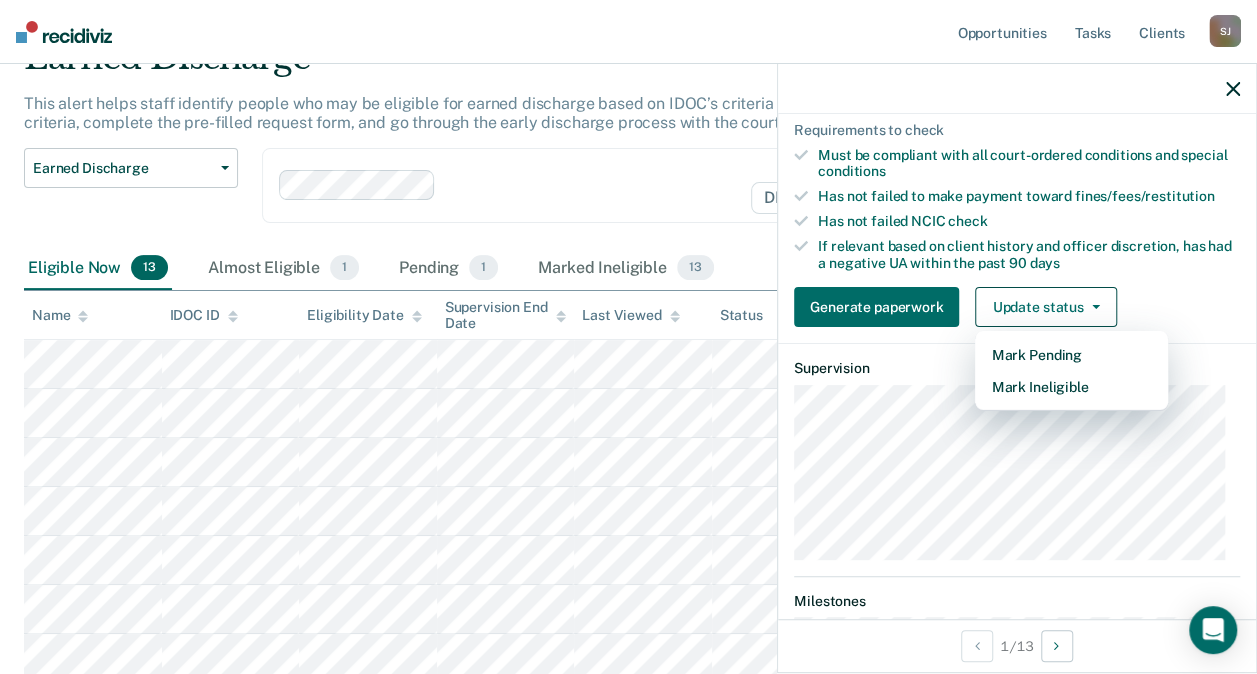 scroll, scrollTop: 138, scrollLeft: 0, axis: vertical 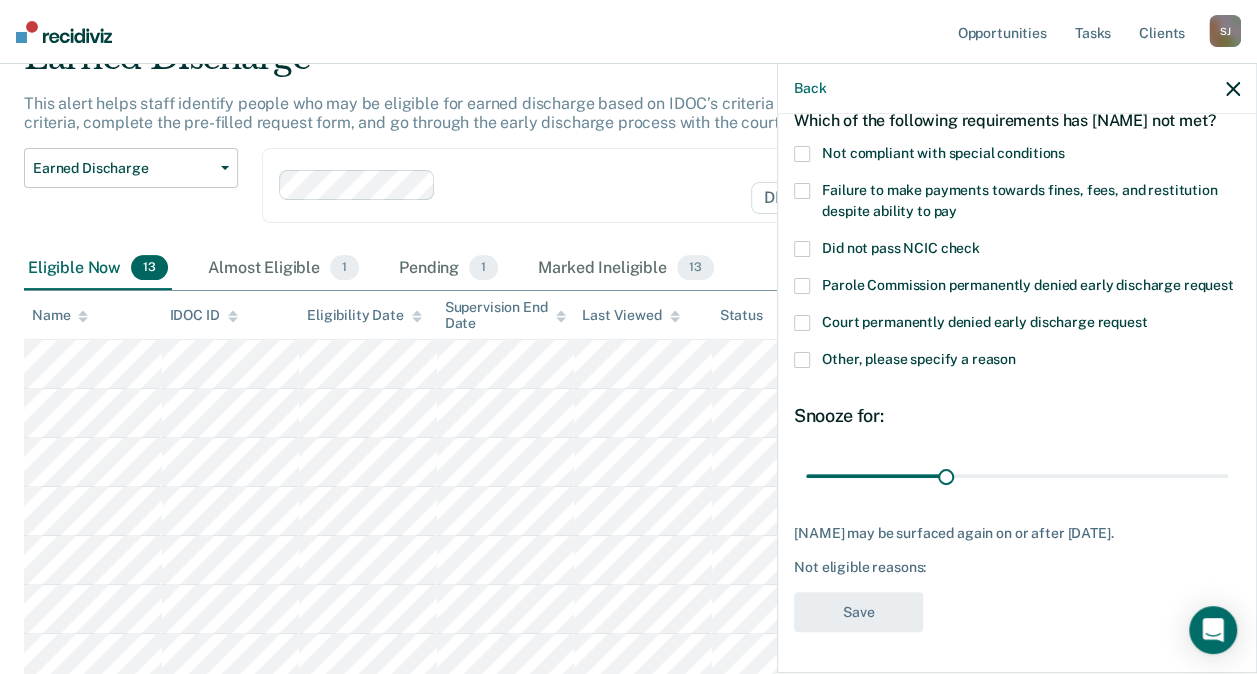 click on "Failure to make payments towards fines, fees, and restitution despite ability to pay" at bounding box center (1017, 204) 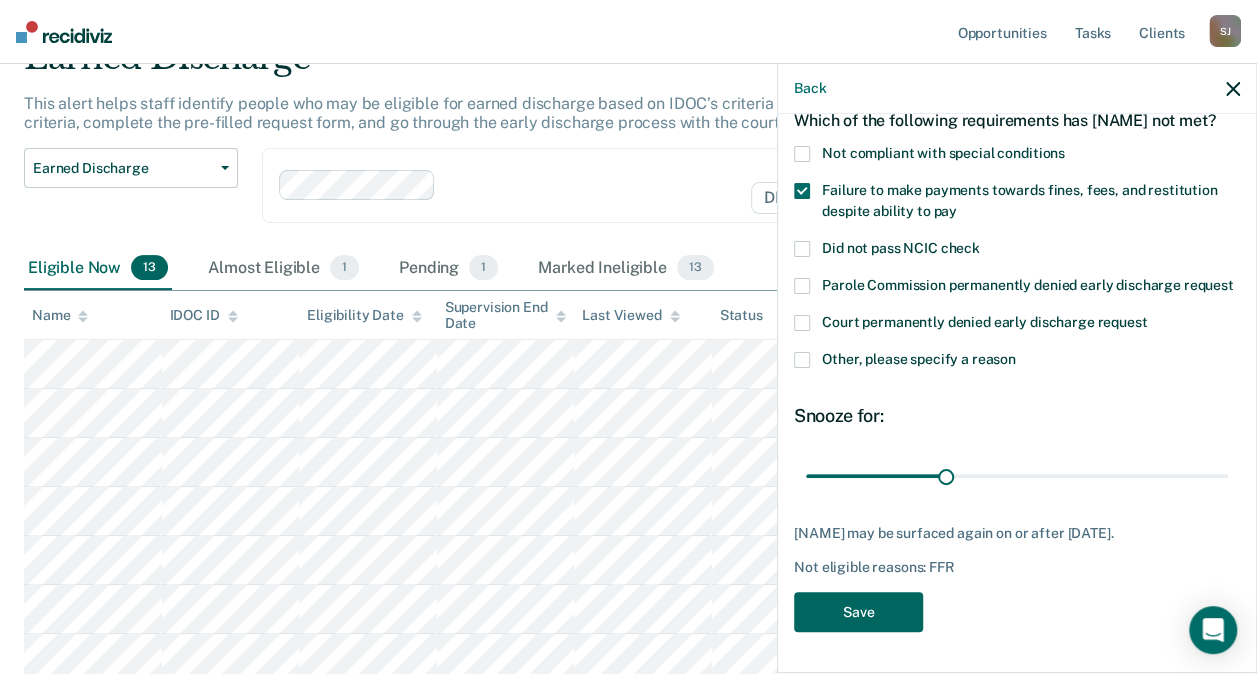 click on "Save" at bounding box center [858, 612] 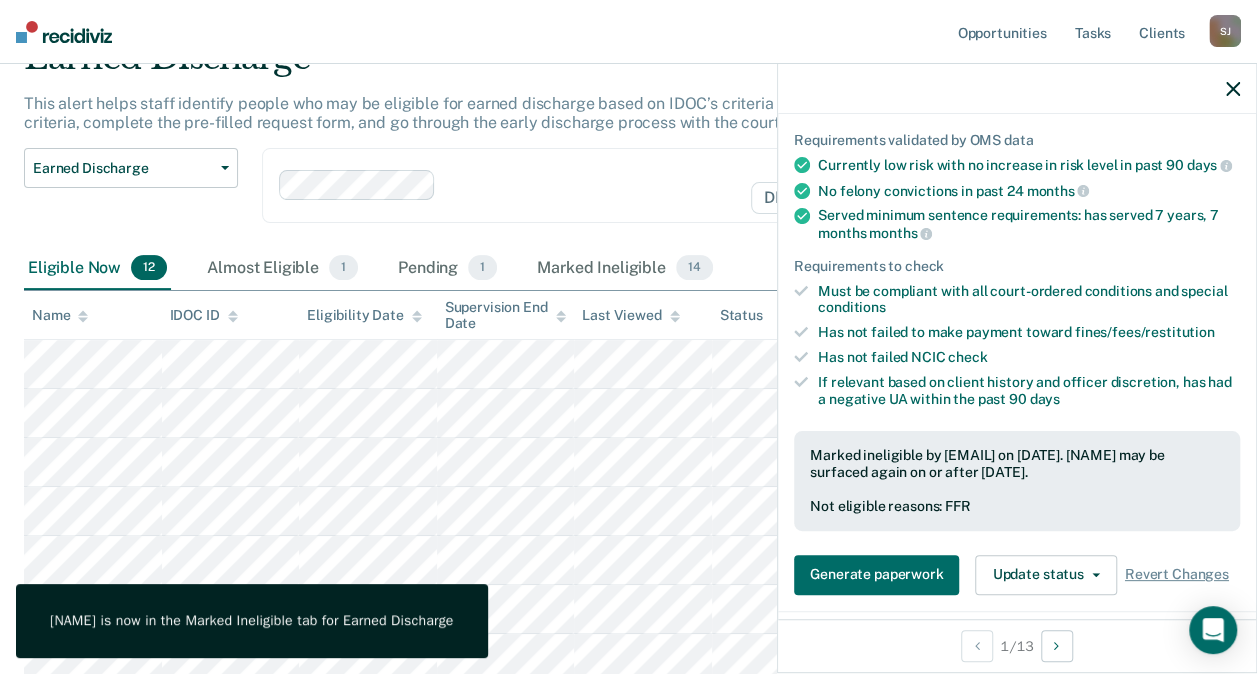 click at bounding box center [1017, 89] 